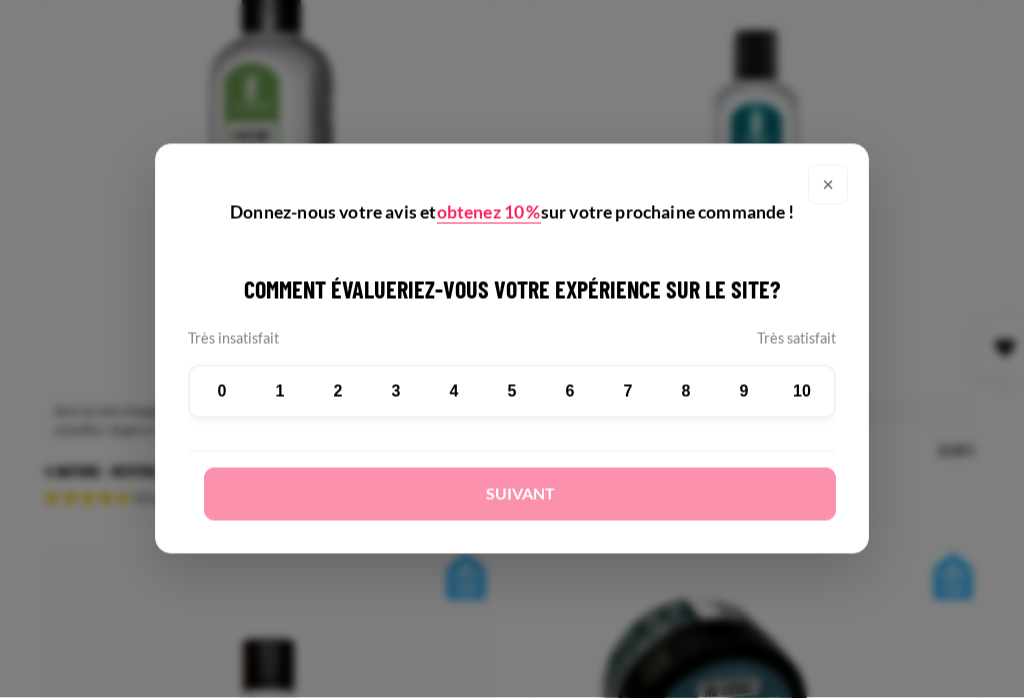 scroll, scrollTop: 4650, scrollLeft: 0, axis: vertical 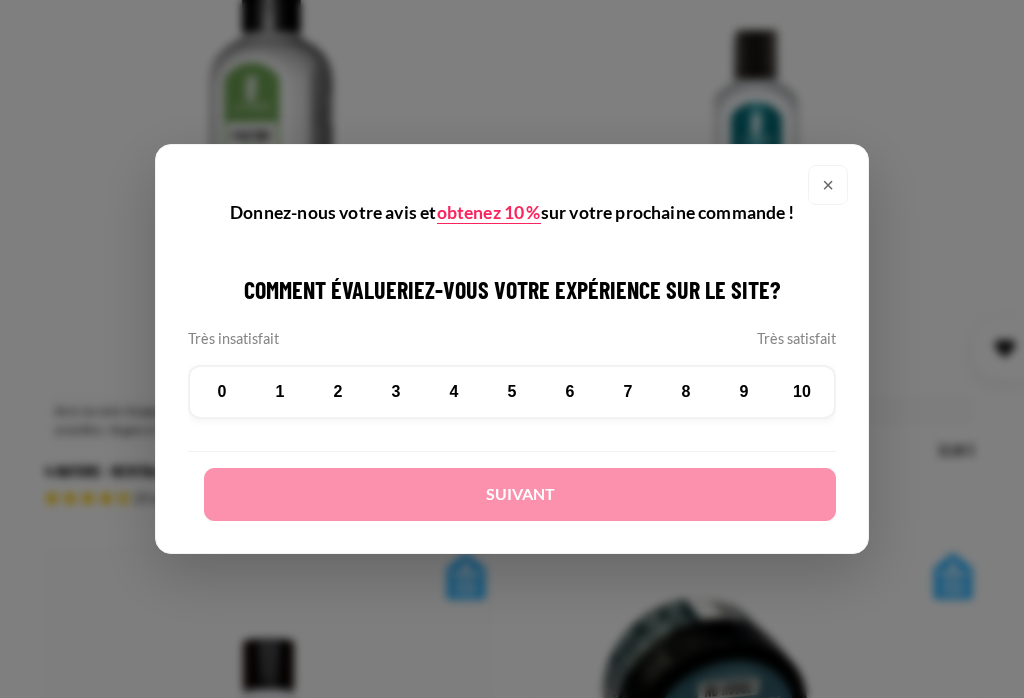 click on "×" at bounding box center [828, 185] 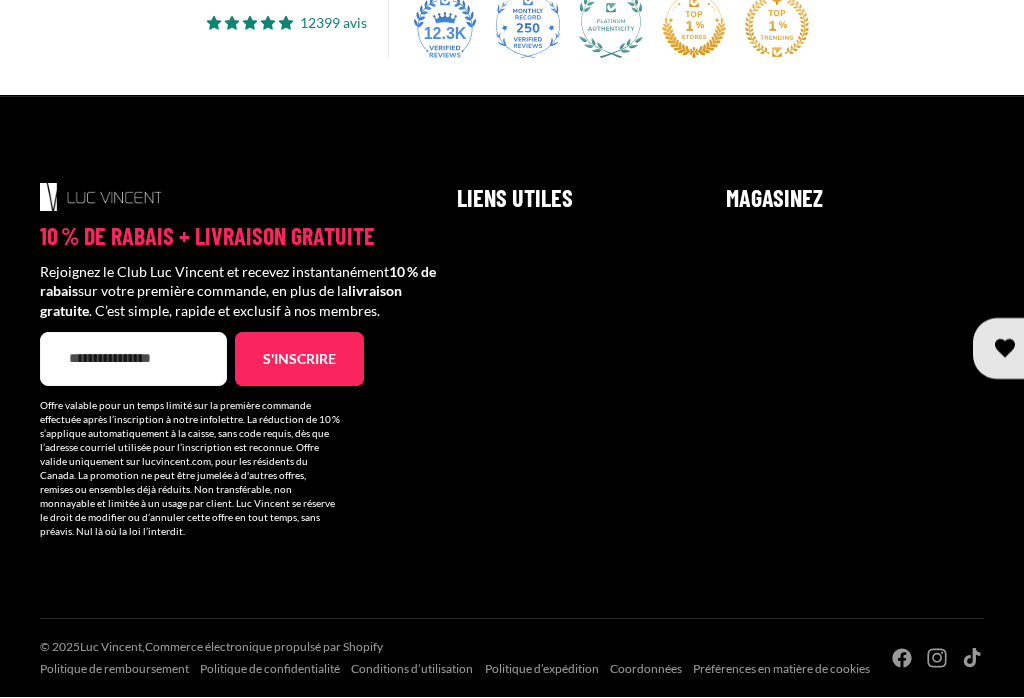 scroll, scrollTop: 7855, scrollLeft: 0, axis: vertical 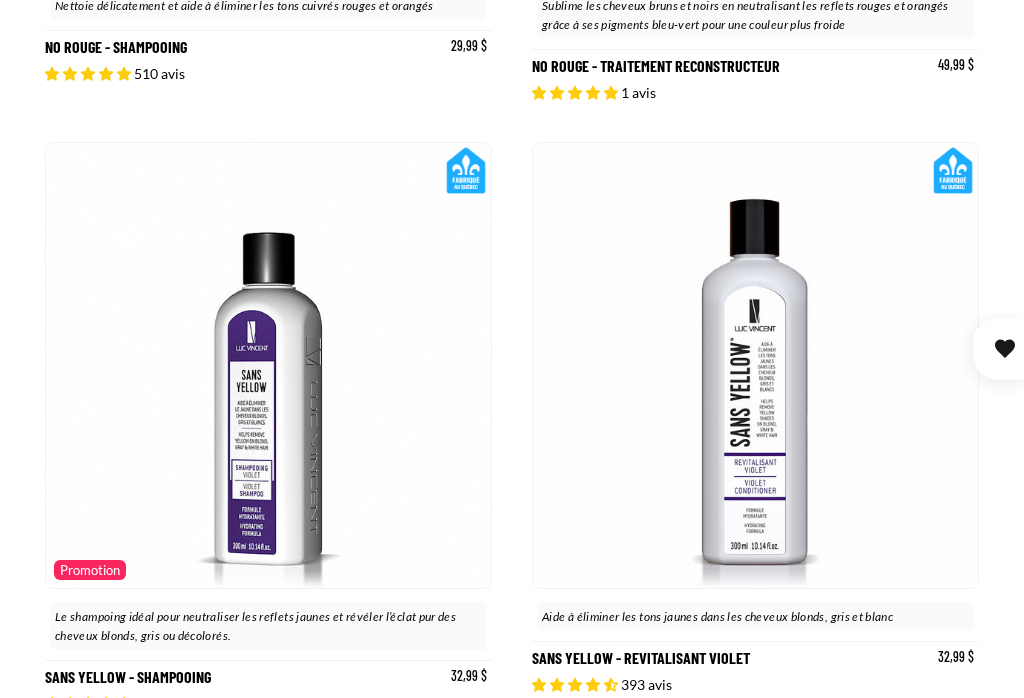 click 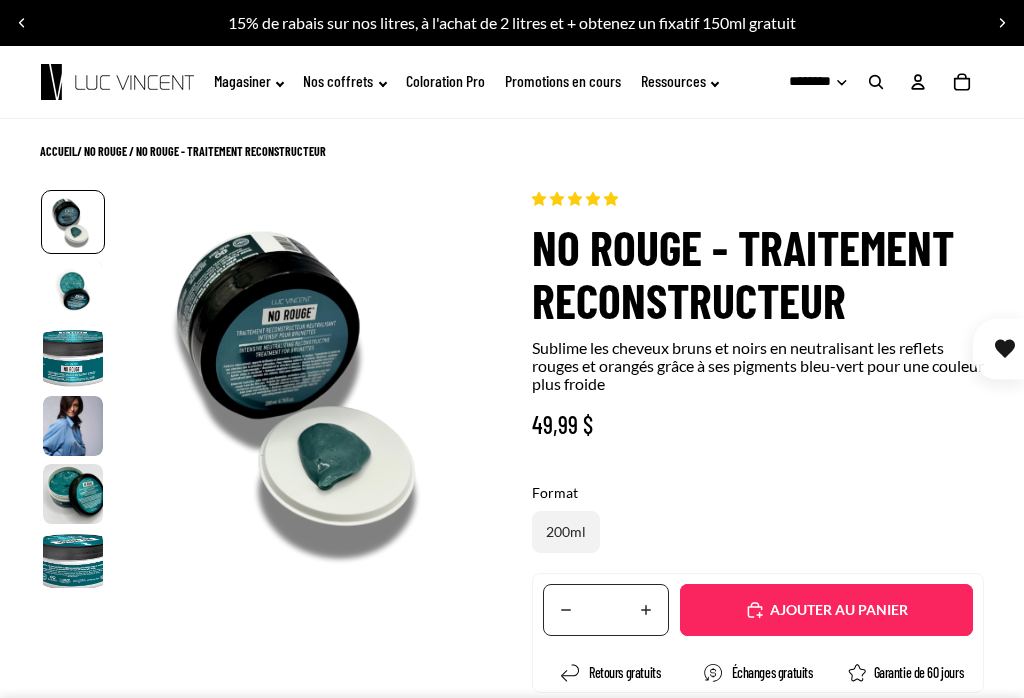 scroll, scrollTop: 0, scrollLeft: 0, axis: both 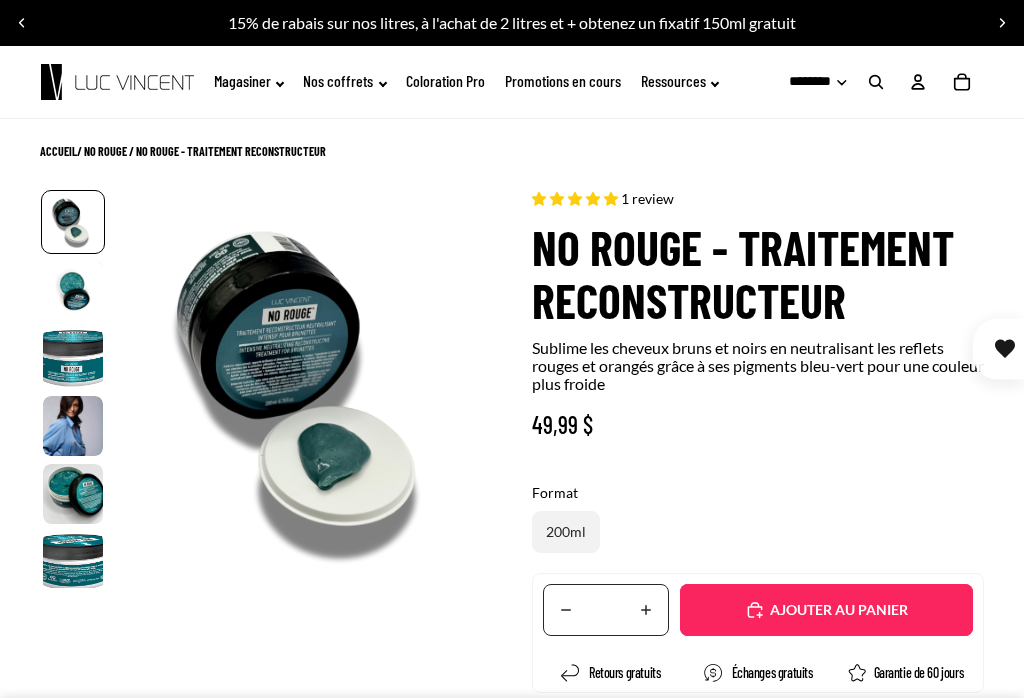 select on "**********" 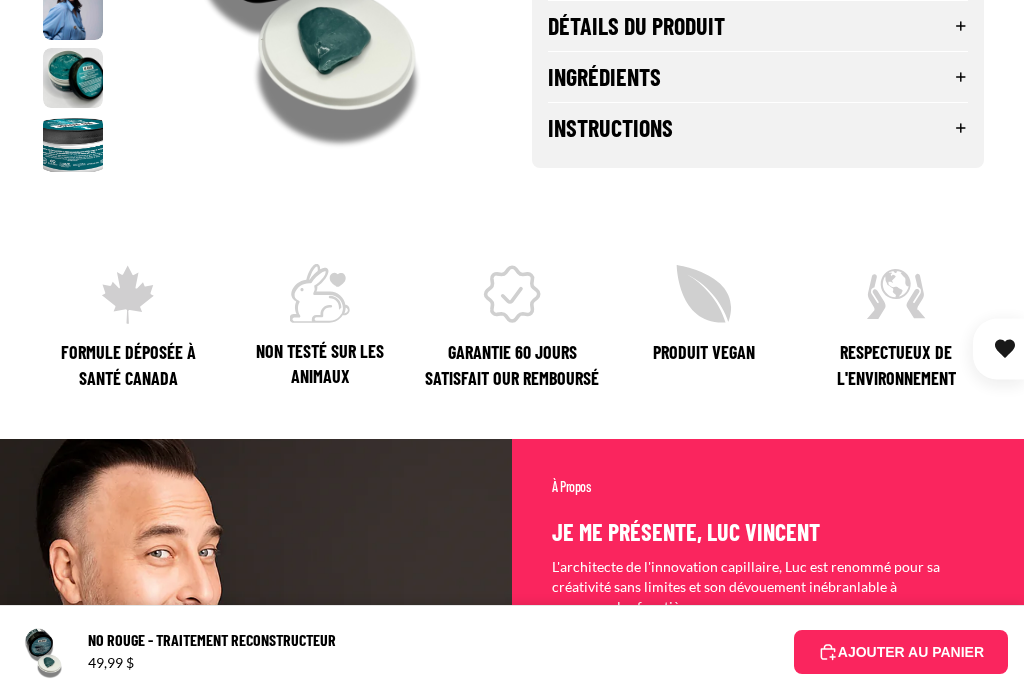 scroll, scrollTop: 1133, scrollLeft: 0, axis: vertical 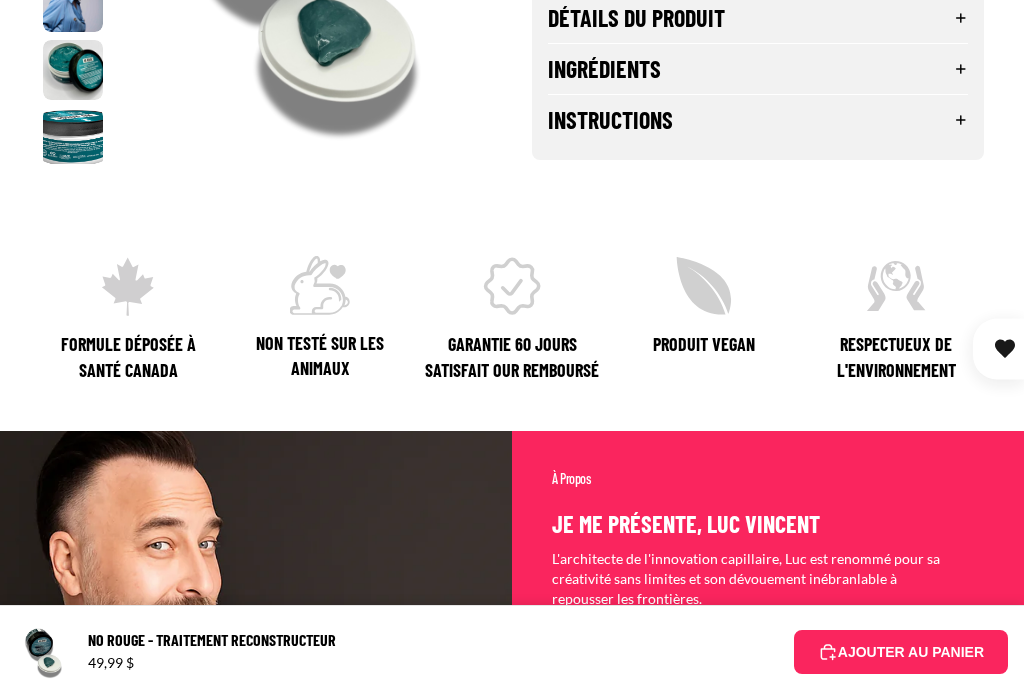 click on "Ingrédients" at bounding box center (758, 69) 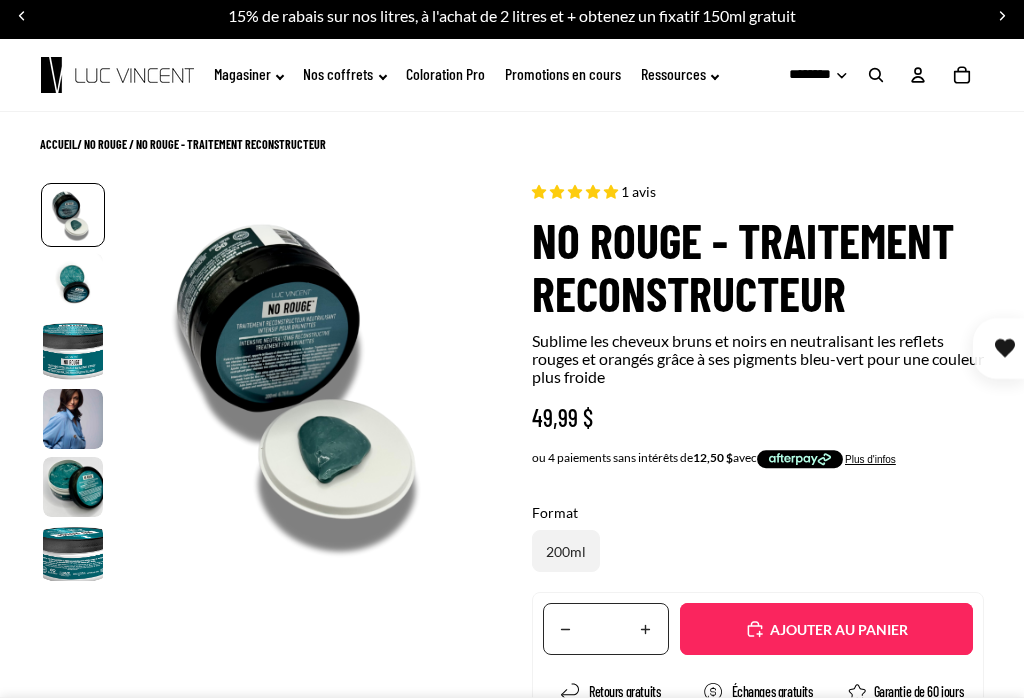 scroll, scrollTop: 0, scrollLeft: 0, axis: both 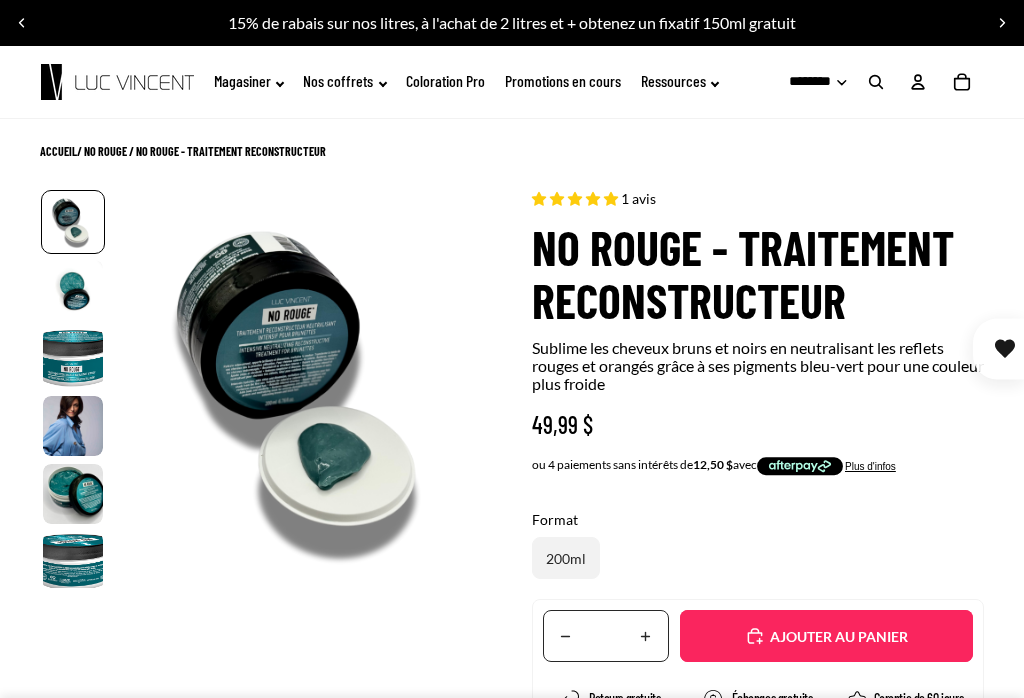 click on "Coloration Pro" at bounding box center [0, 0] 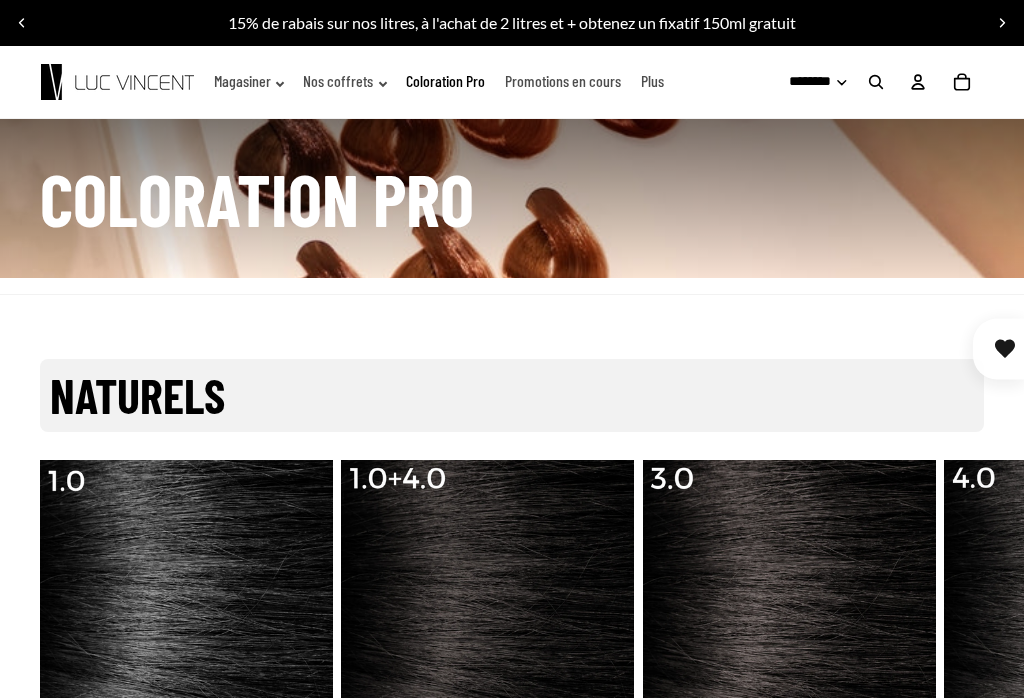 scroll, scrollTop: 3050, scrollLeft: 0, axis: vertical 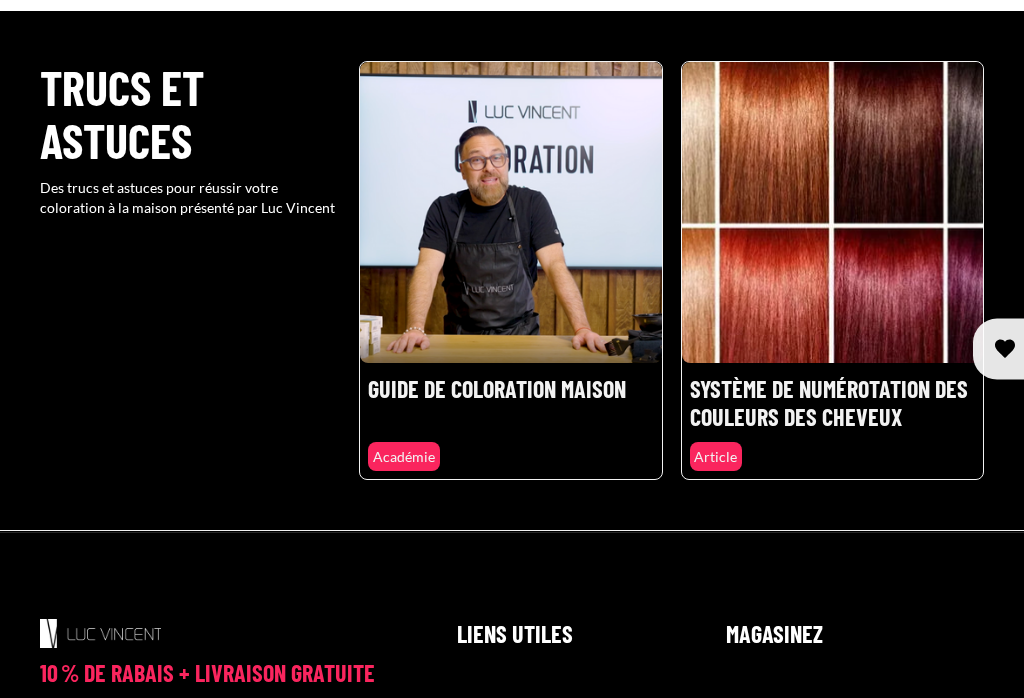 click at bounding box center [832, 270] 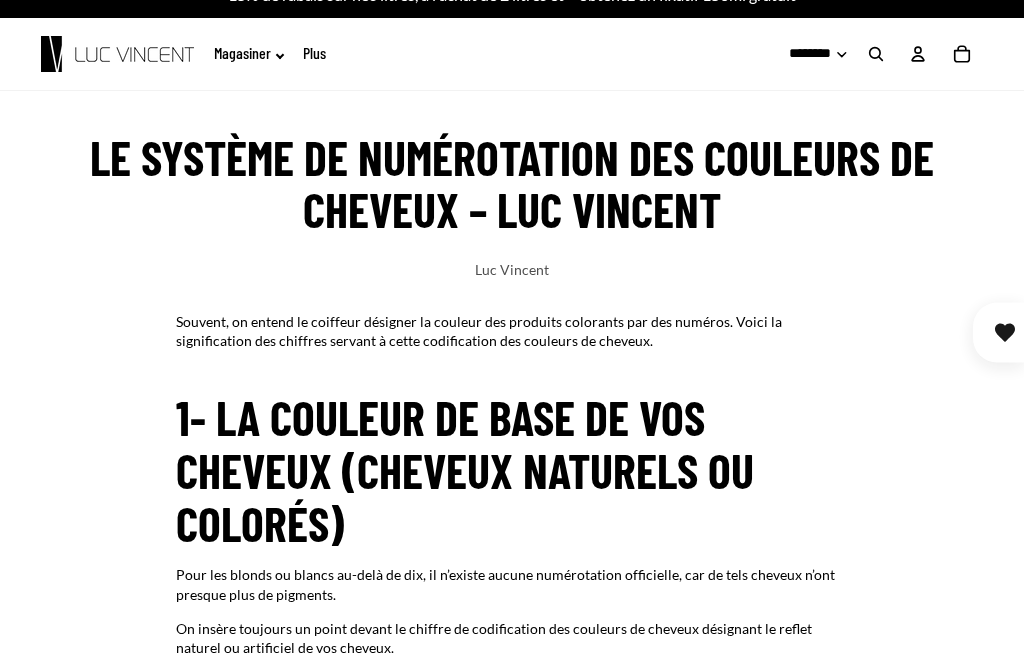 scroll, scrollTop: 0, scrollLeft: 0, axis: both 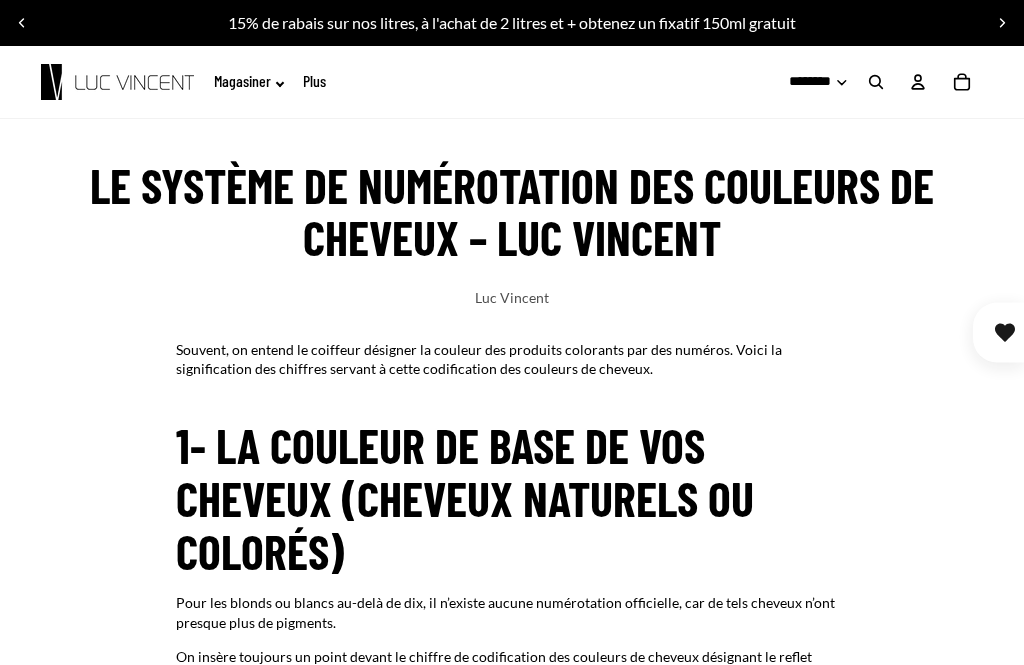 click on "Coloration Pro" at bounding box center [0, 0] 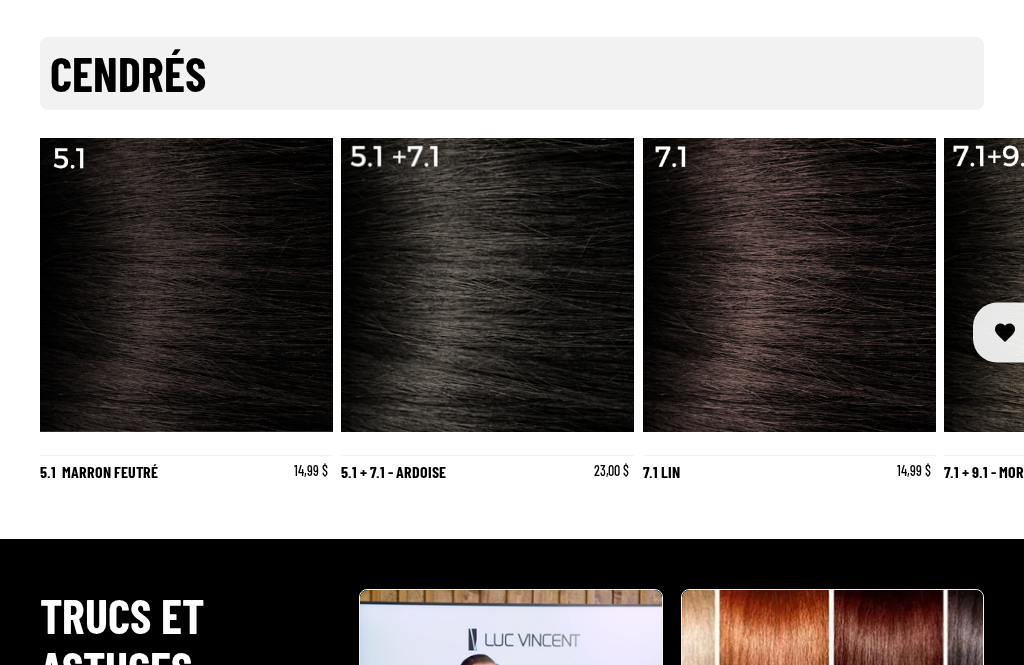 scroll, scrollTop: 2667, scrollLeft: 0, axis: vertical 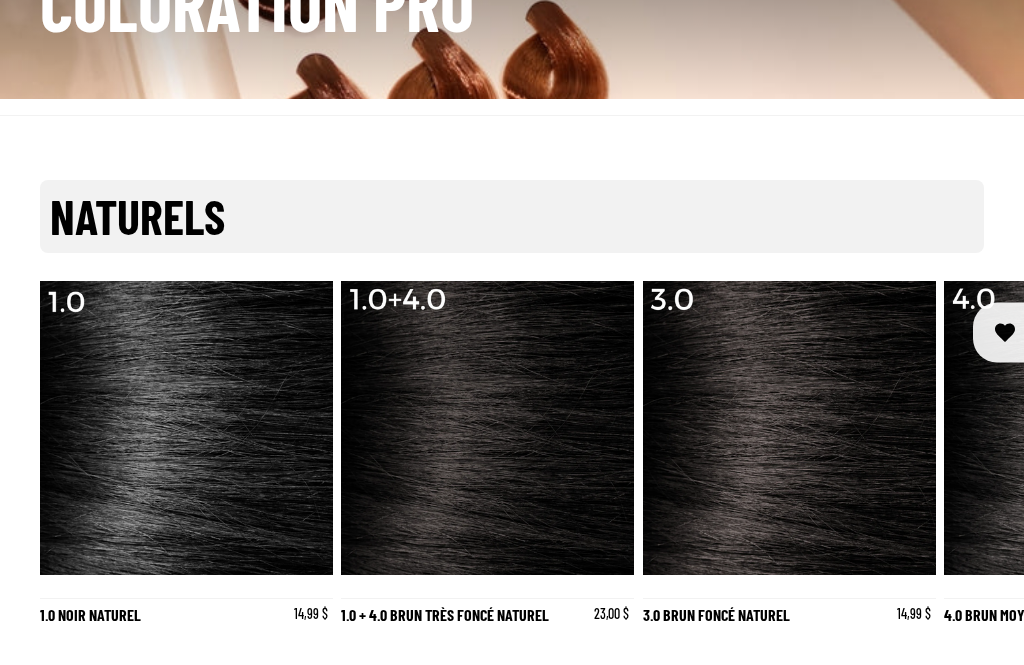 click at bounding box center (187, 428) 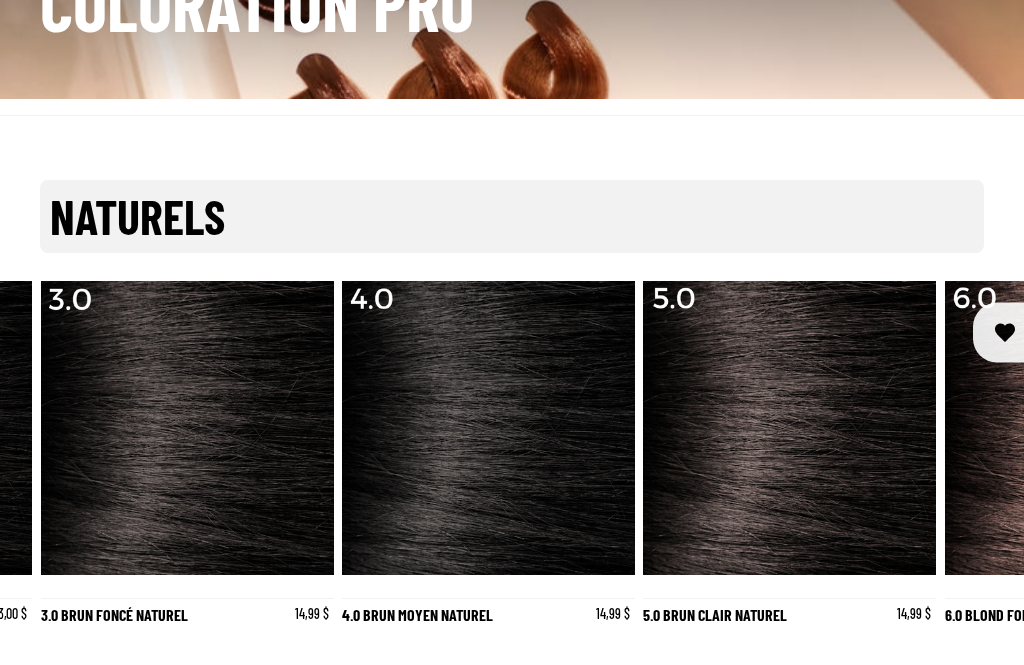 scroll, scrollTop: 0, scrollLeft: 622, axis: horizontal 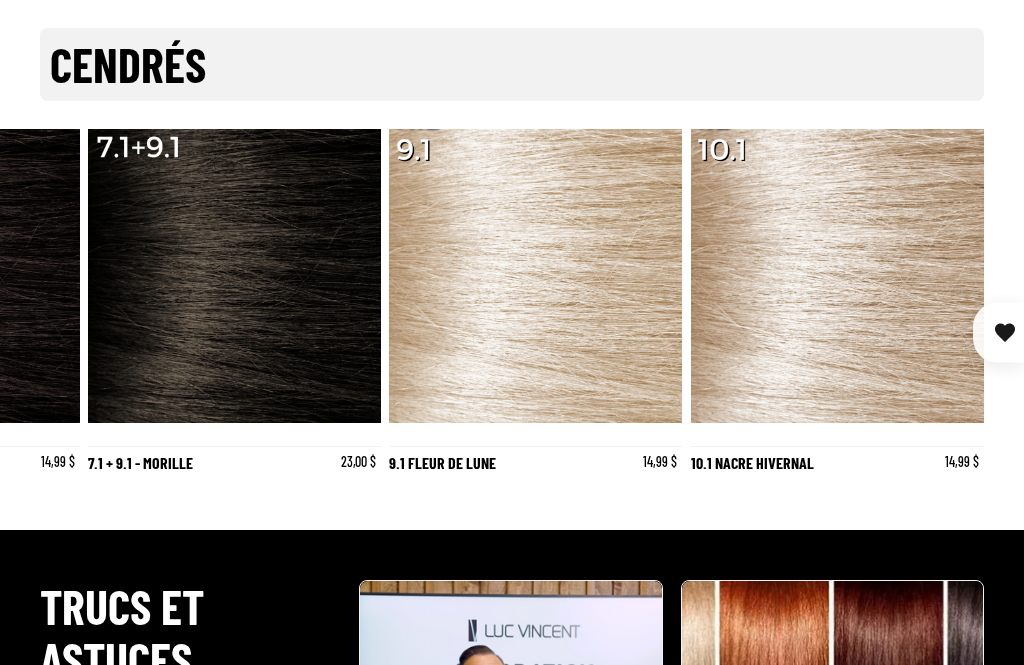 click at bounding box center (64, 305) 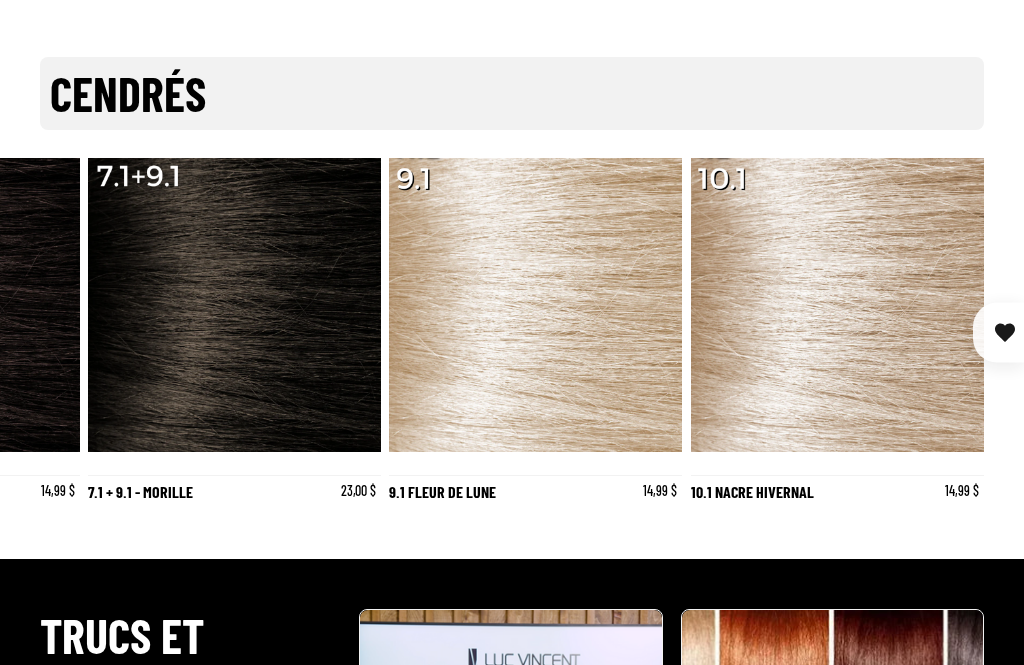 scroll, scrollTop: 2639, scrollLeft: 0, axis: vertical 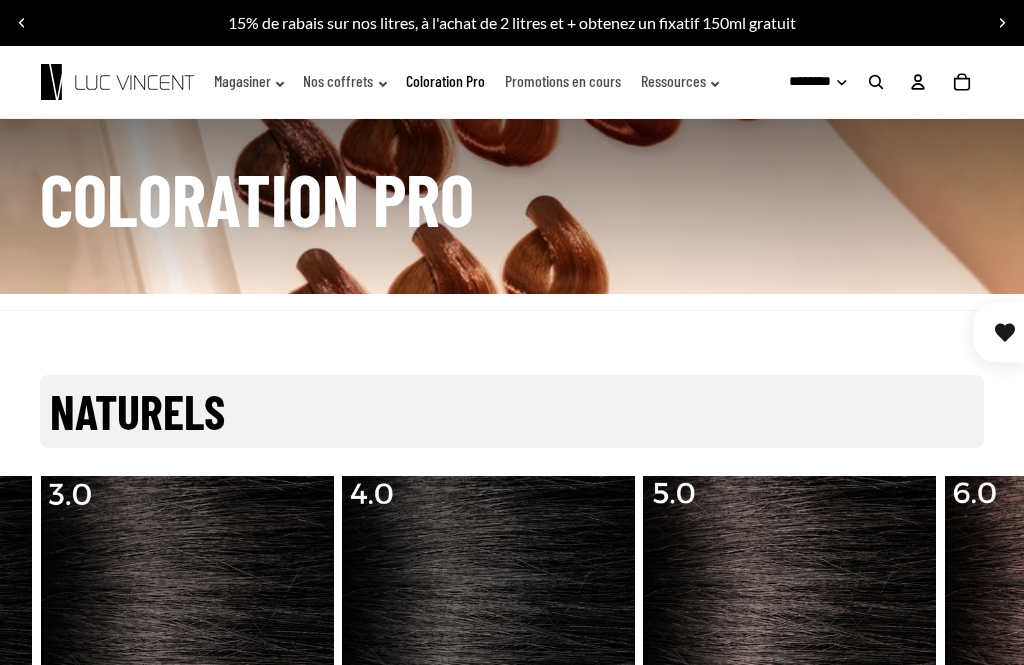 click on "Nos coffrets" at bounding box center [0, 0] 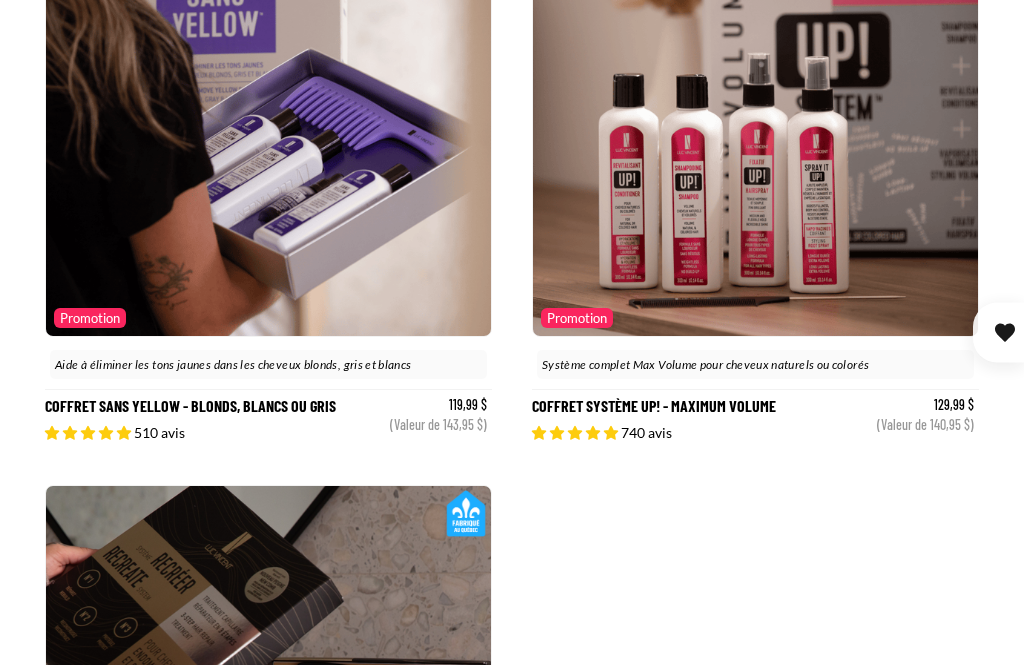 scroll, scrollTop: 432, scrollLeft: 0, axis: vertical 